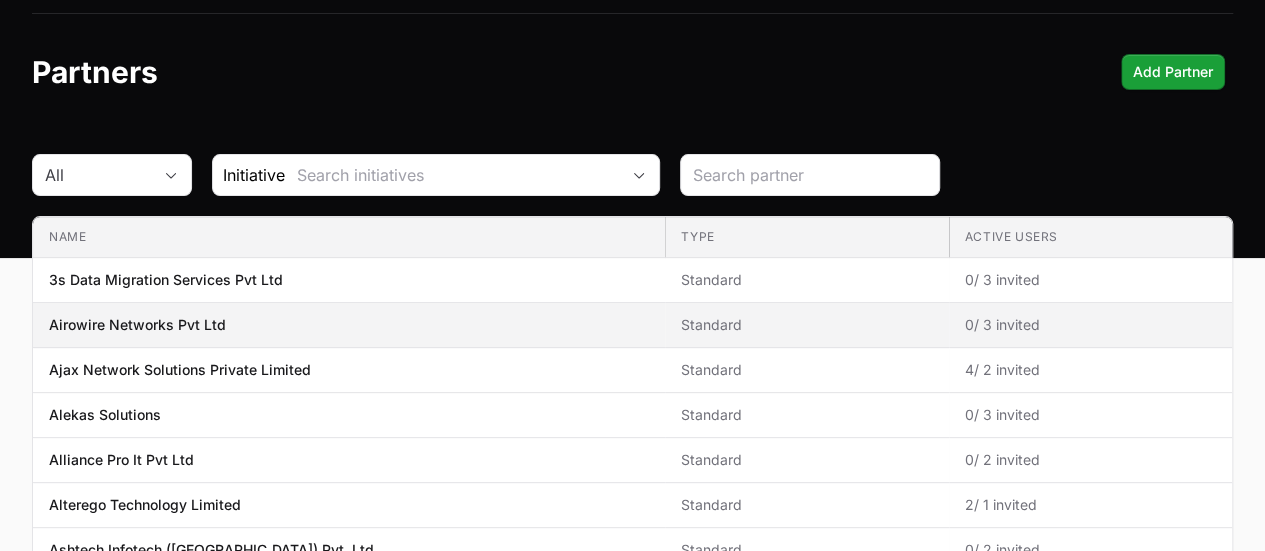 scroll, scrollTop: 0, scrollLeft: 0, axis: both 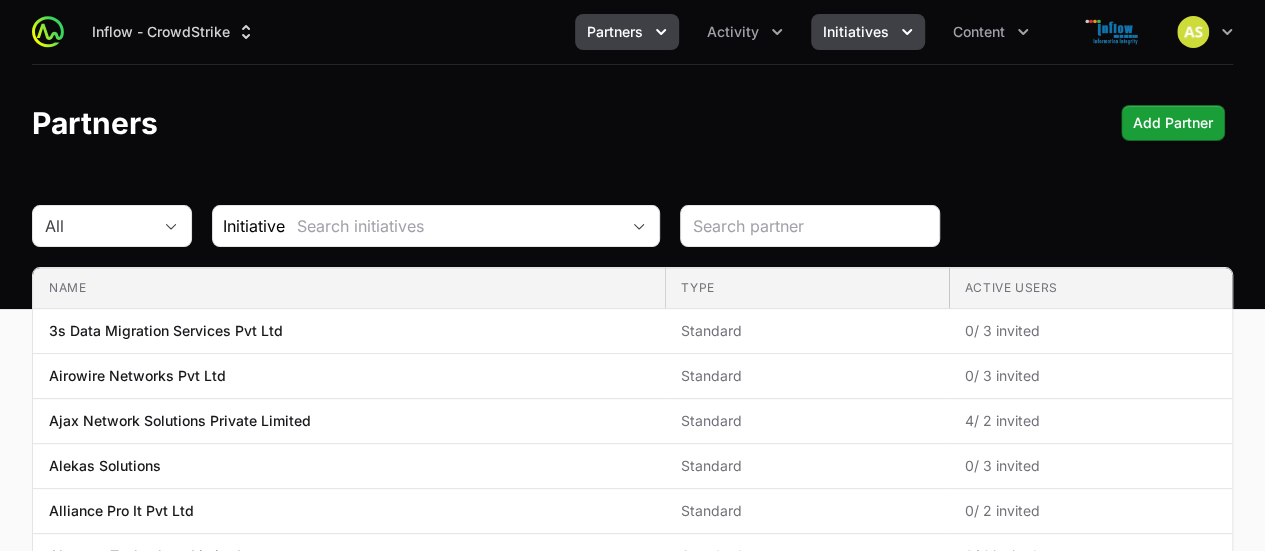 click 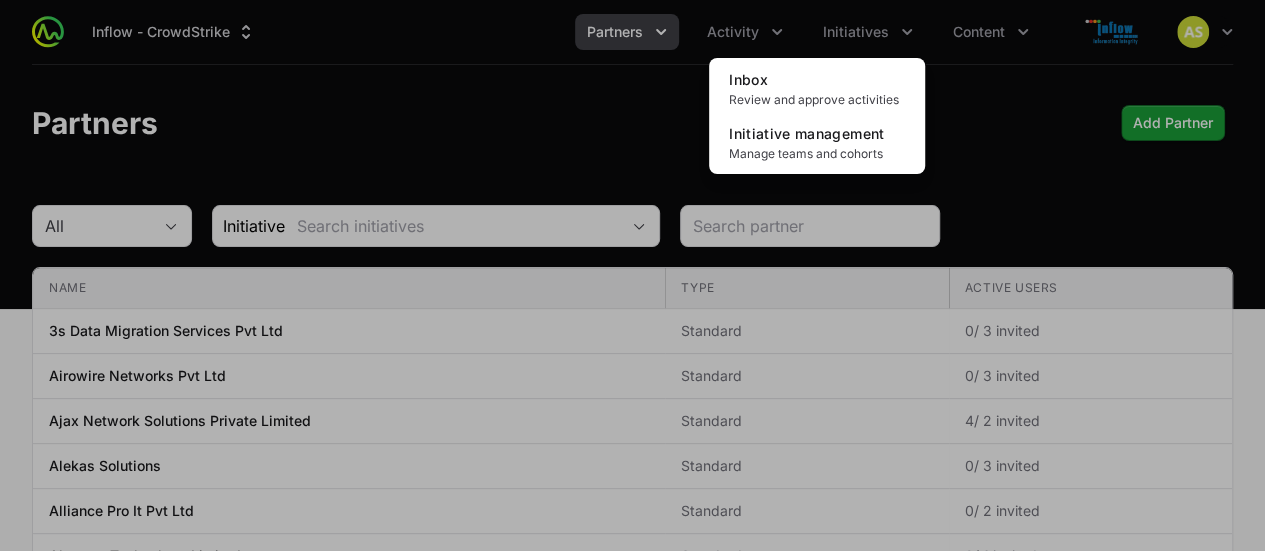 click 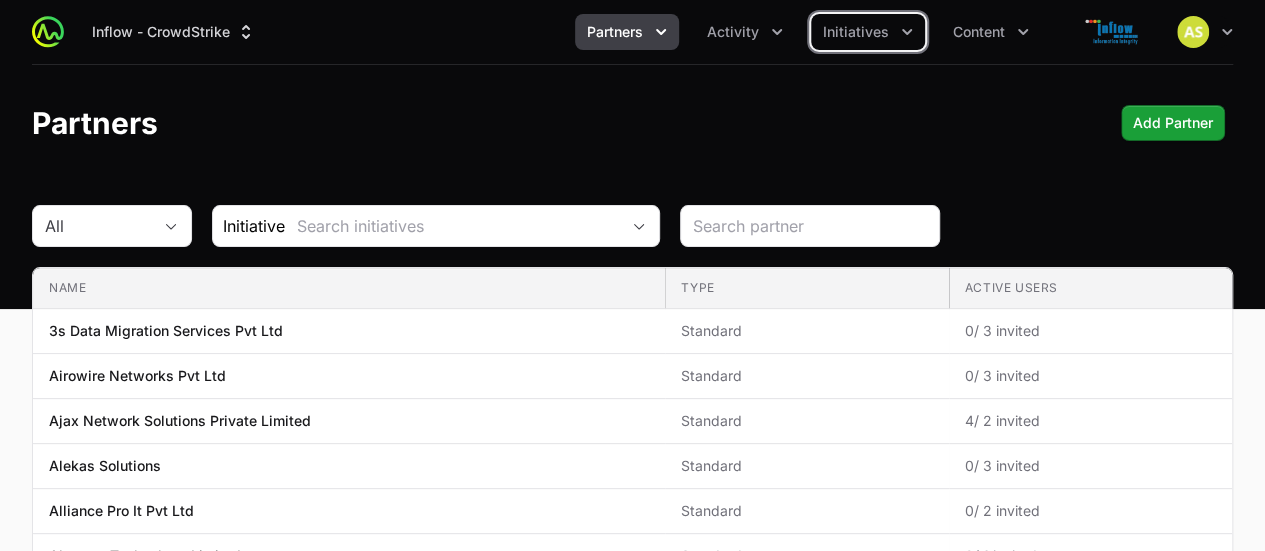 click 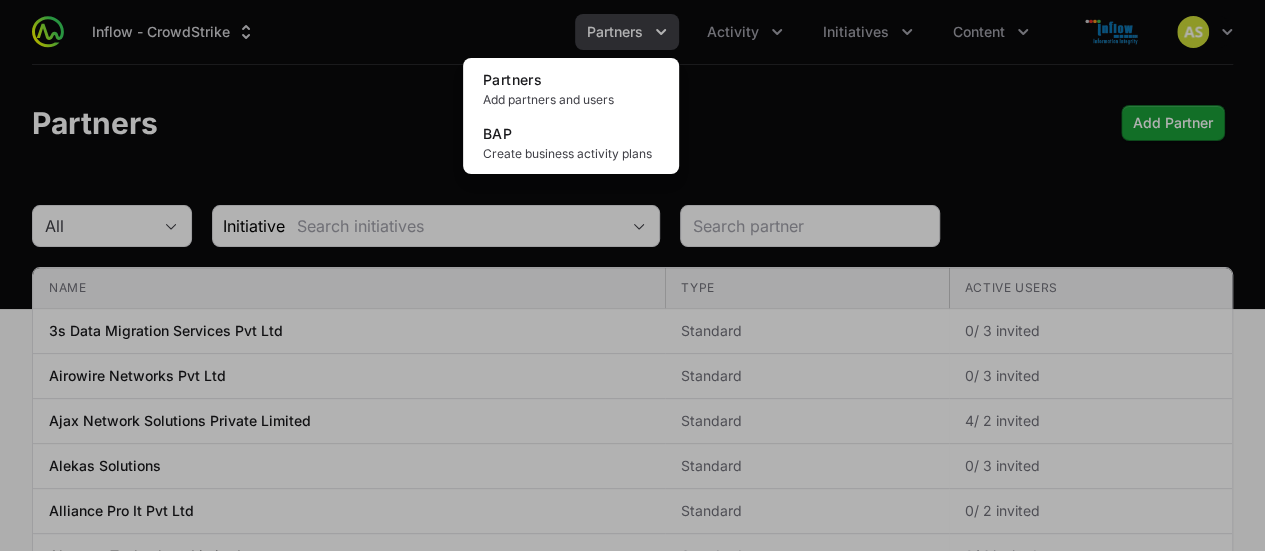 click 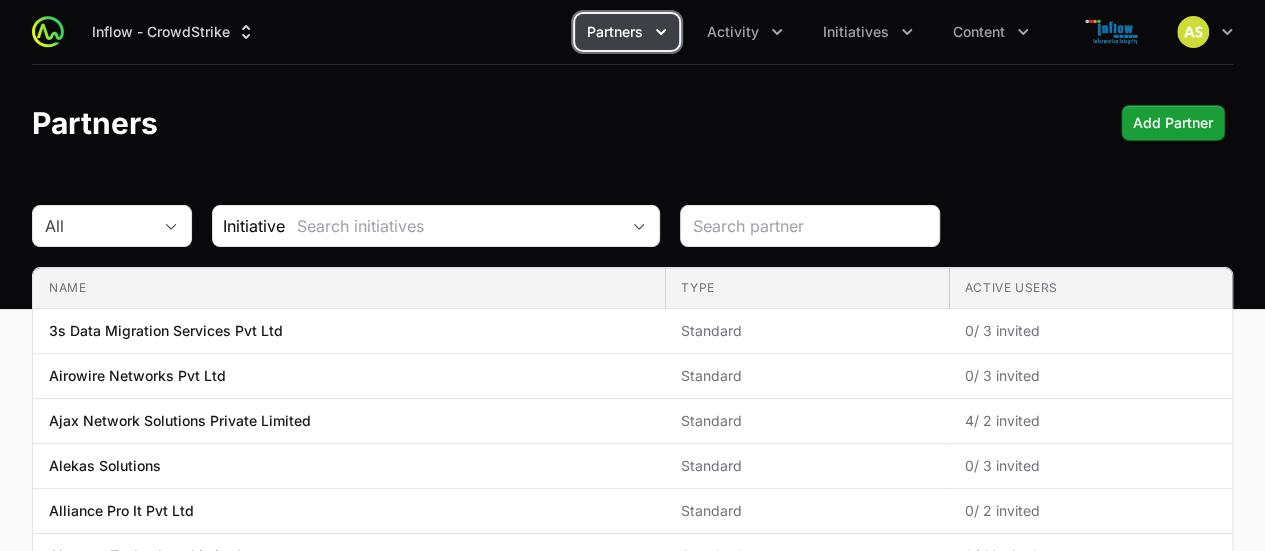 click 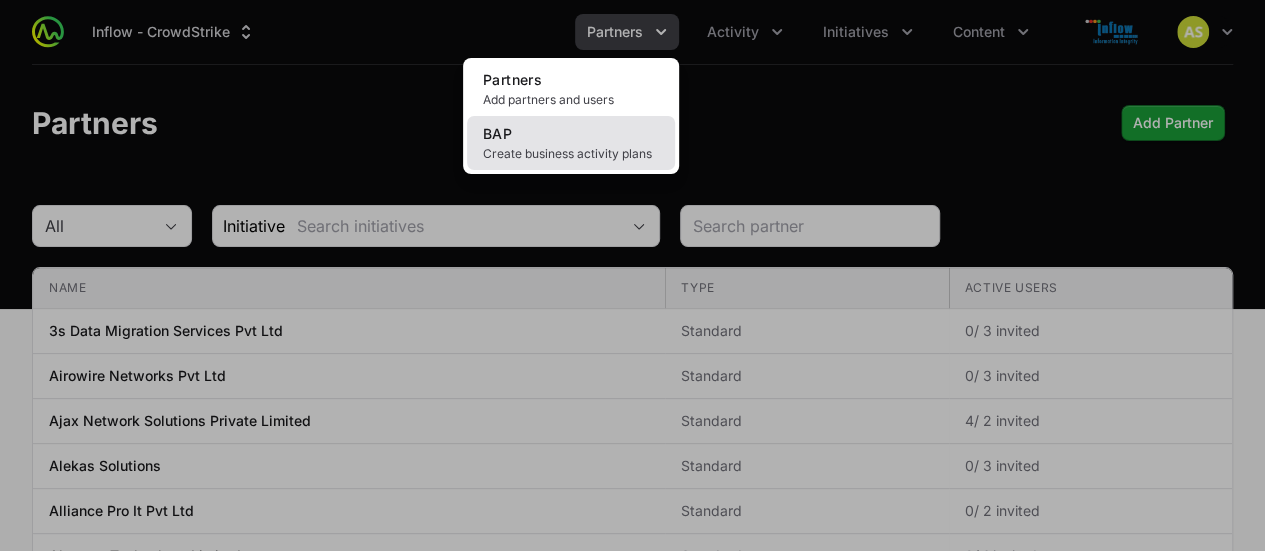 click on "BAP Create business activity plans" 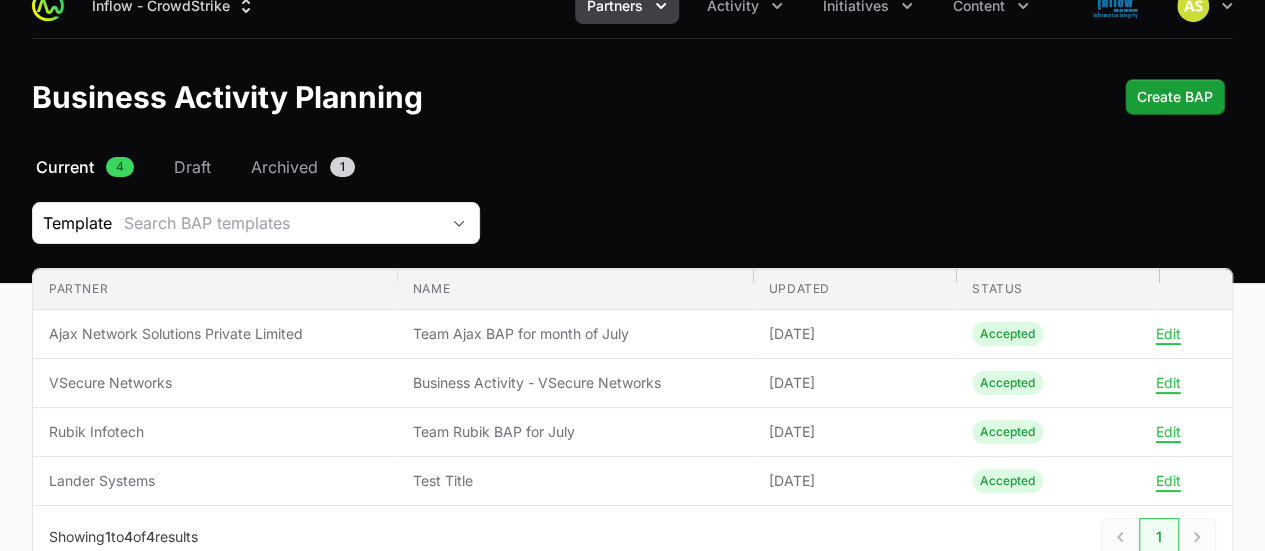scroll, scrollTop: 0, scrollLeft: 0, axis: both 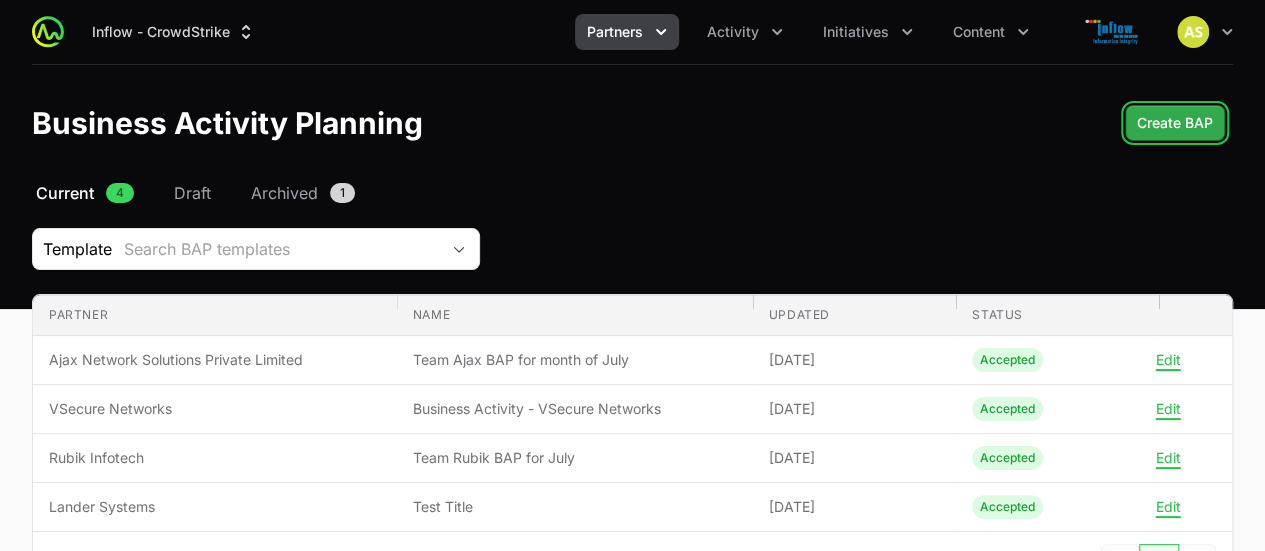 click on "Create BAP" 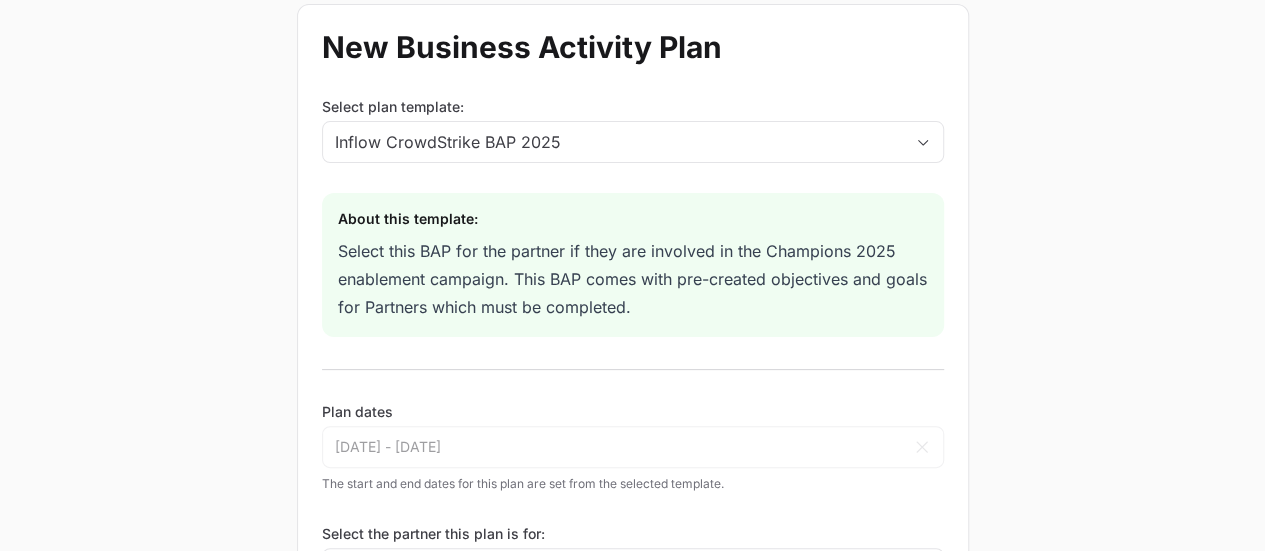 scroll, scrollTop: 187, scrollLeft: 0, axis: vertical 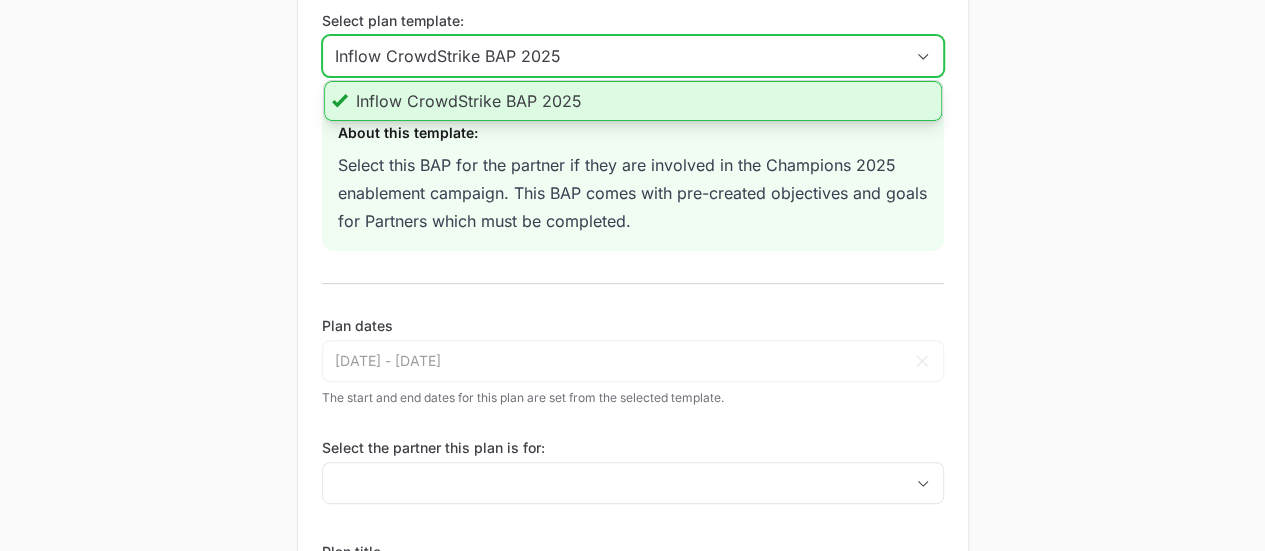 click 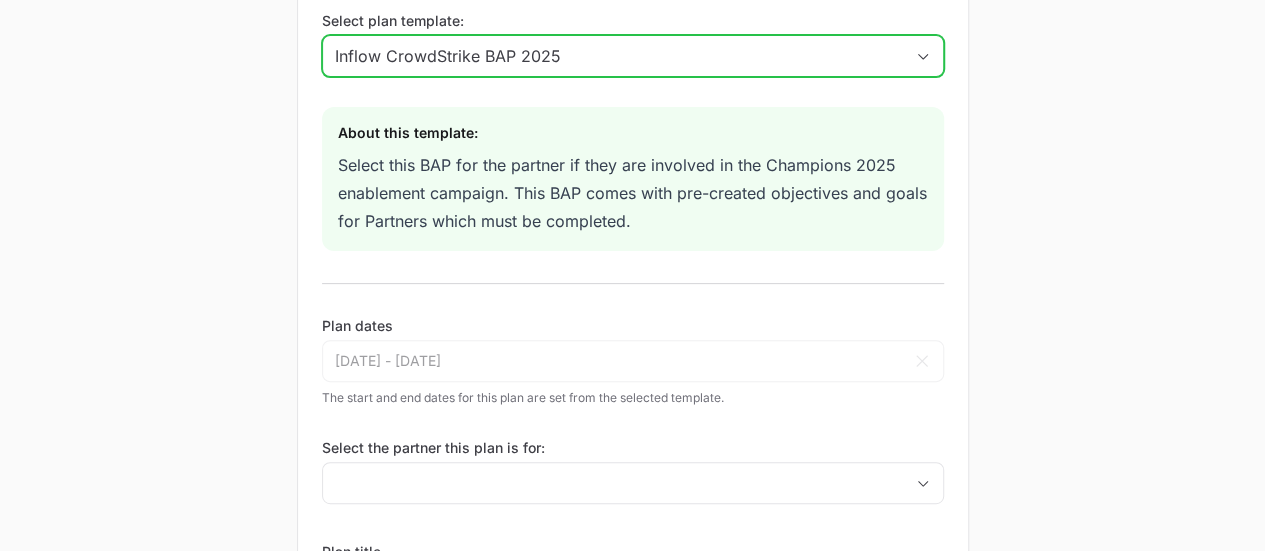 click 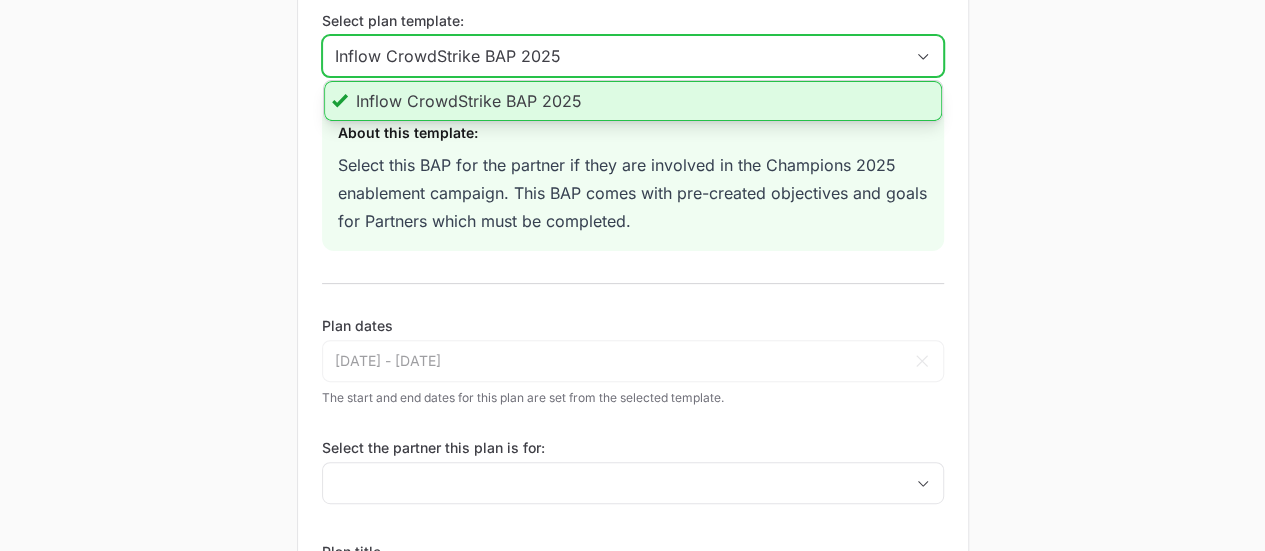 click 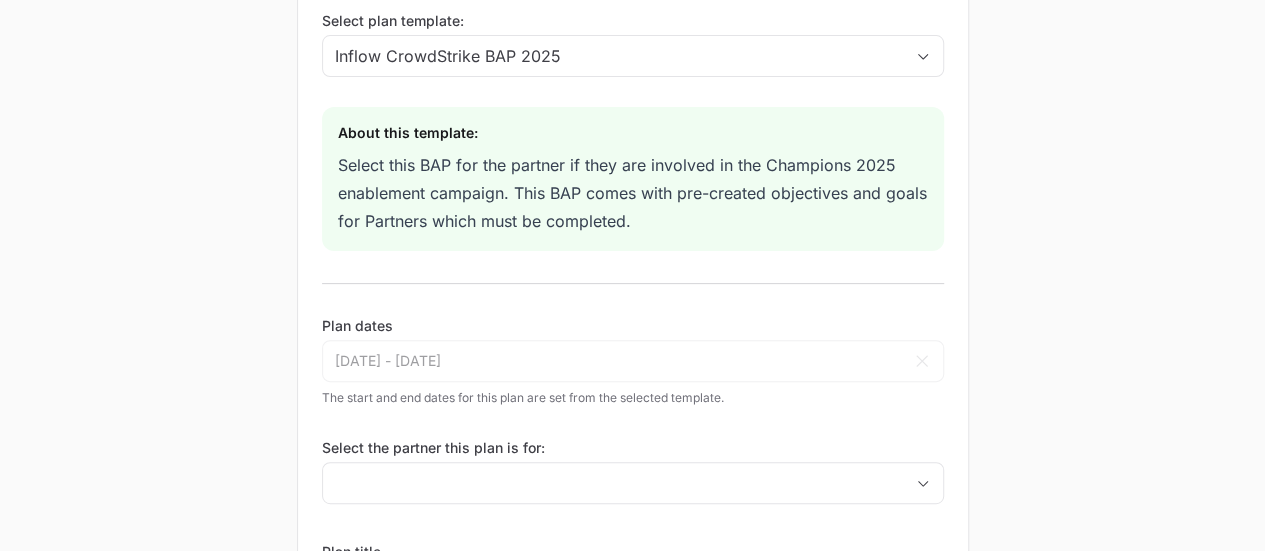 click on "[DATE] - [DATE] Mar [DATE] Feb Mar Apr May Jun [DATE] Aug Sep Oct Nov [DATE] 2026 2027 2028 2029 2030 2031 2032 2033 2034 2035 2036 Sun Mon Tue Wed Thu Fri Sat 23 24 25 26 27 28 1 2 3 4 5 6 7 8 9 10 11 12 13 14 15 16 17 18 19 20 21 22 23 24 25 26 27 28 29 30 31 1 2 3 4 [DATE] Jan Feb Mar Apr May Jun [DATE] Aug Sep Oct Nov [DATE] 2027 2028 2029 2030 2031 2032 2033 2034 2035 2036 2037 Sun Mon Tue Wed Thu Fri Sat 22 23 24 25 26 27 28 1 2 3 4 5 6 7 8 9 10 11 12 13 14 15 16 17 18 19 20 21 22 23 24 25 26 27 28 29 30 31 1 2 3 4 Cancel" 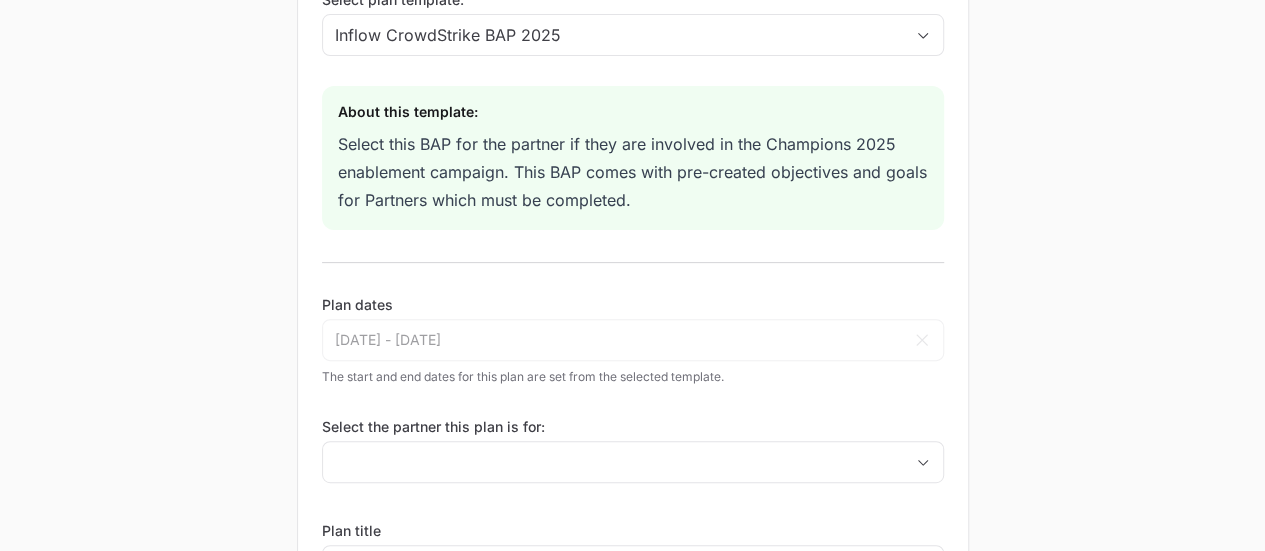scroll, scrollTop: 229, scrollLeft: 0, axis: vertical 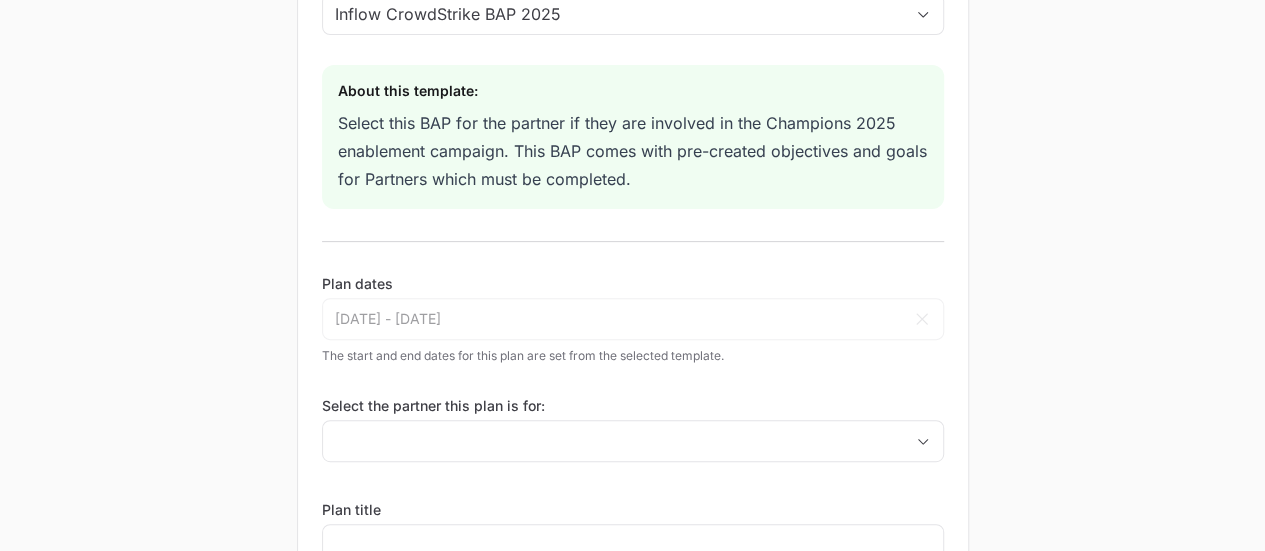 click on "[DATE] - [DATE] Mar [DATE] Feb Mar Apr May Jun [DATE] Aug Sep Oct Nov [DATE] 2026 2027 2028 2029 2030 2031 2032 2033 2034 2035 2036 Sun Mon Tue Wed Thu Fri Sat 23 24 25 26 27 28 1 2 3 4 5 6 7 8 9 10 11 12 13 14 15 16 17 18 19 20 21 22 23 24 25 26 27 28 29 30 31 1 2 3 4 [DATE] Jan Feb Mar Apr May Jun [DATE] Aug Sep Oct Nov [DATE] 2027 2028 2029 2030 2031 2032 2033 2034 2035 2036 2037 Sun Mon Tue Wed Thu Fri Sat 22 23 24 25 26 27 28 1 2 3 4 5 6 7 8 9 10 11 12 13 14 15 16 17 18 19 20 21 22 23 24 25 26 27 28 29 30 31 1 2 3 4 Cancel" 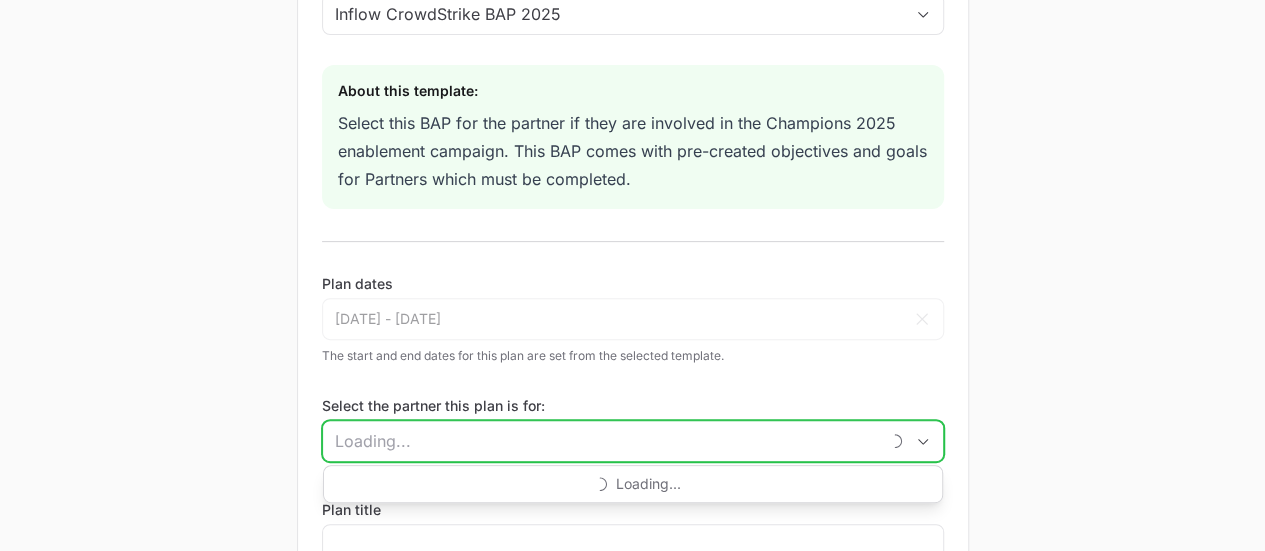 click on "Select the partner this plan is for:" 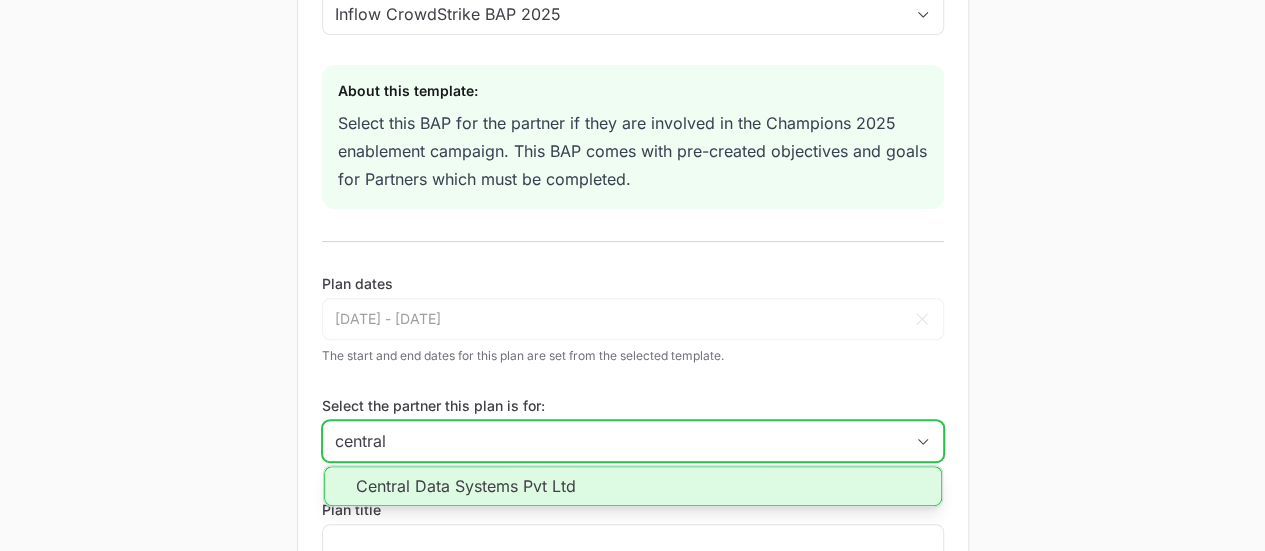 click on "Central Data Systems Pvt Ltd" 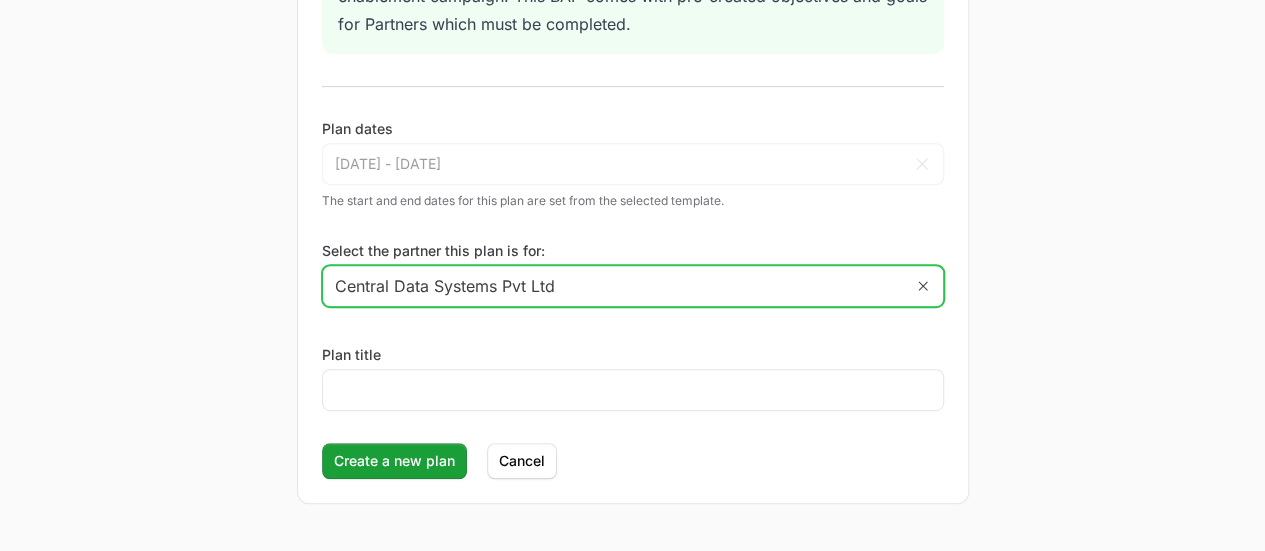 scroll, scrollTop: 440, scrollLeft: 0, axis: vertical 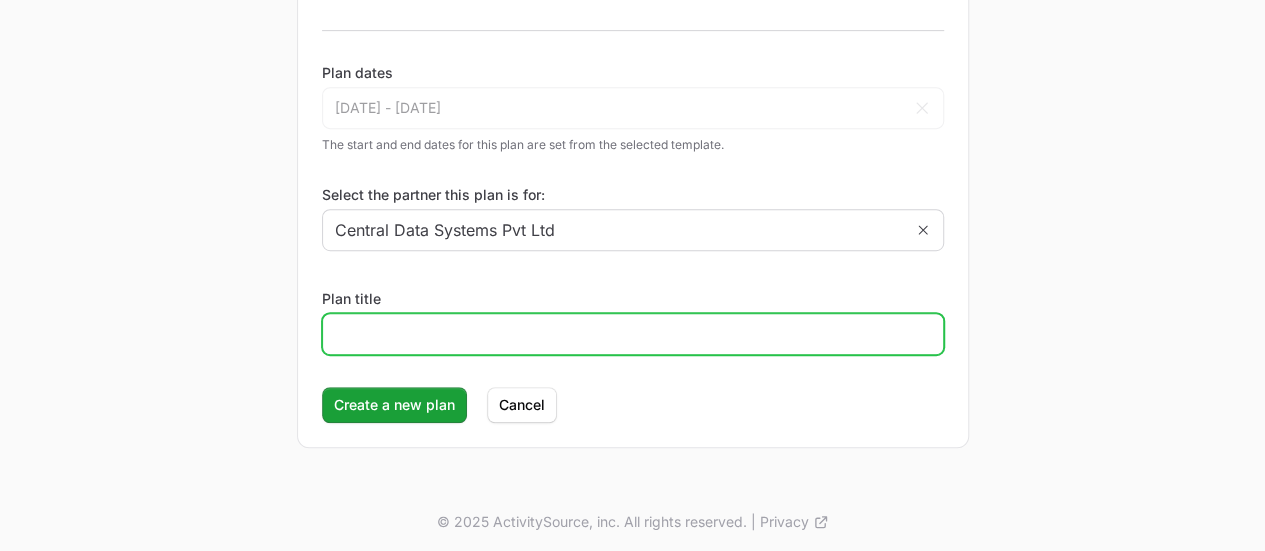 click on "Plan title" 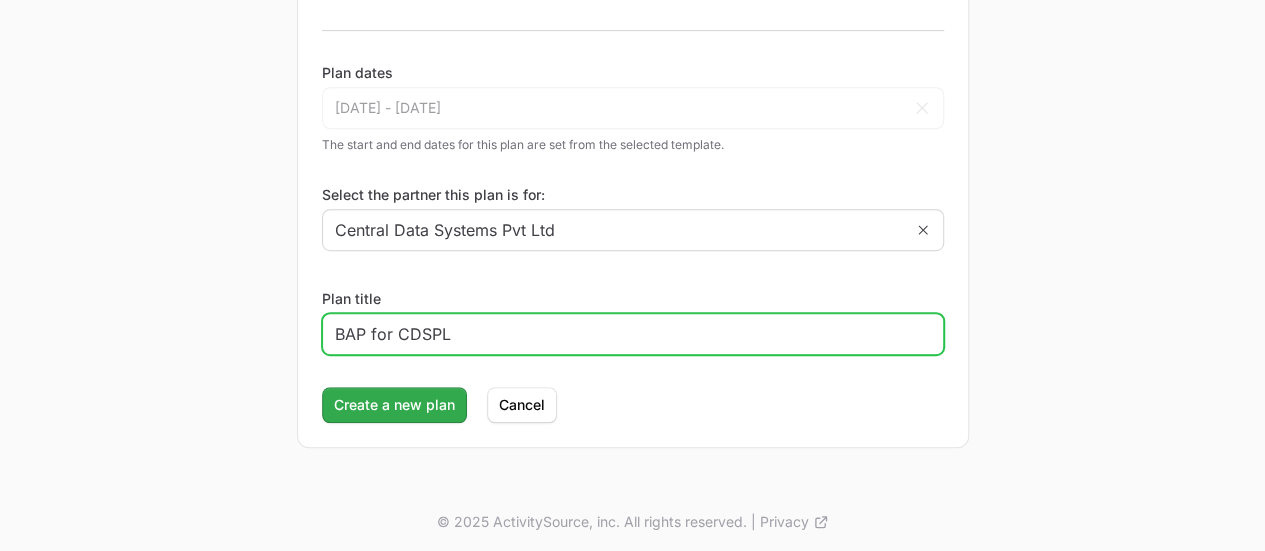 type on "BAP for CDSPL" 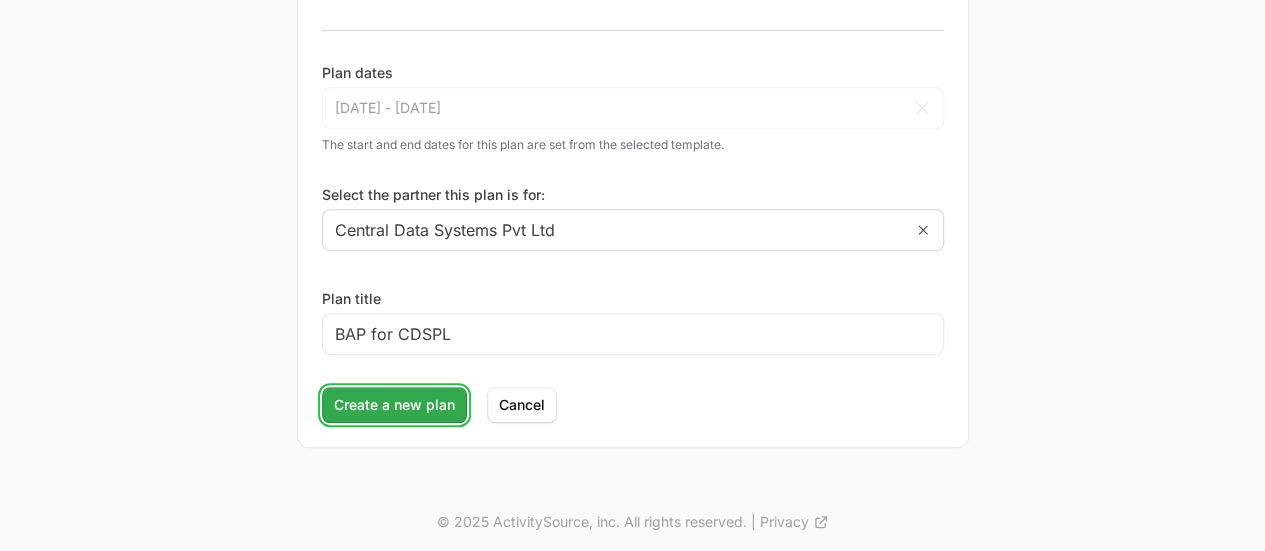 click on "Create a new plan" 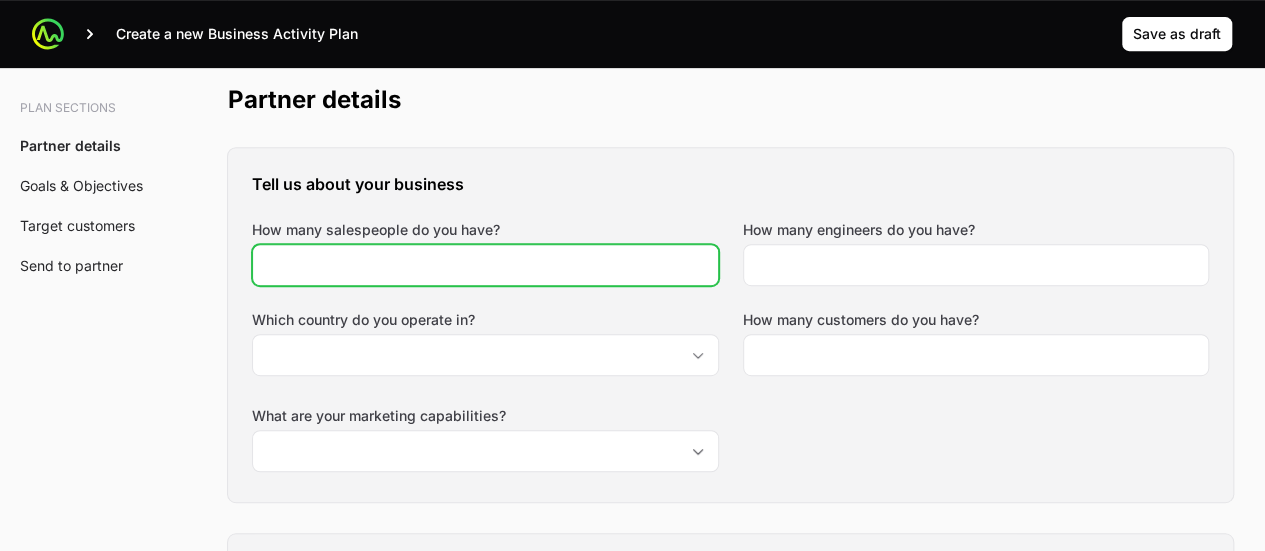 click on "How many salespeople do you have?" 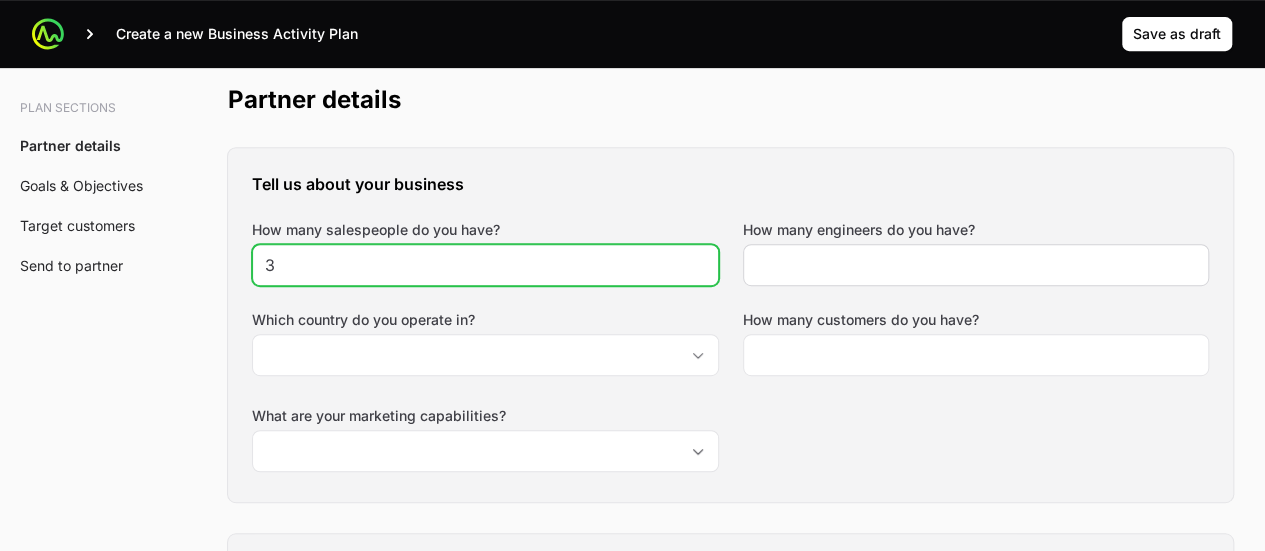 type on "3" 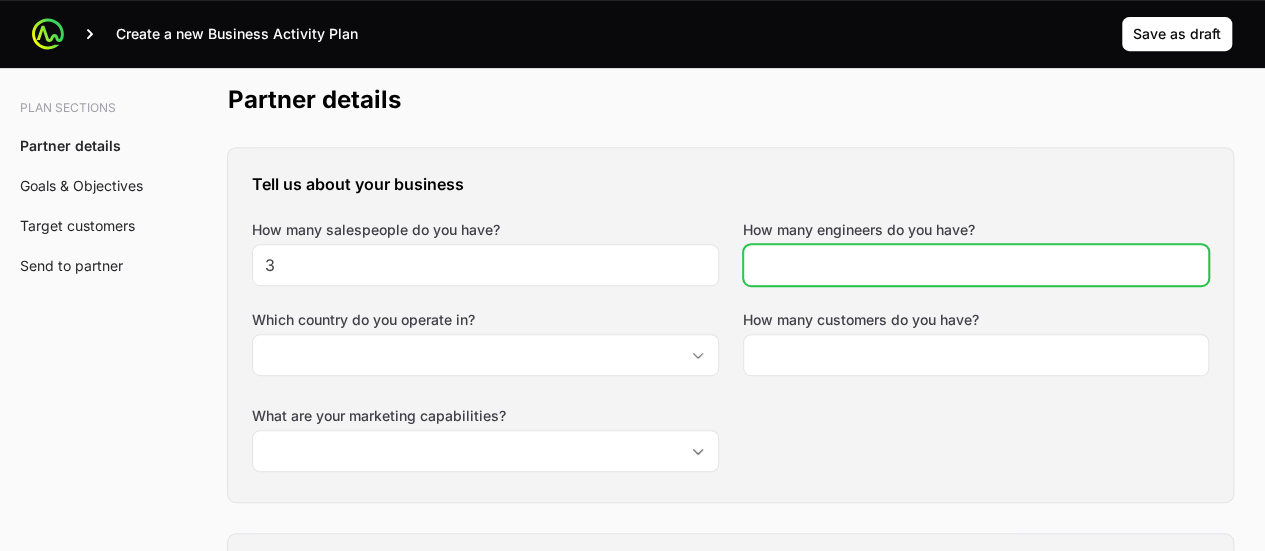 click on "How many engineers do you have?" 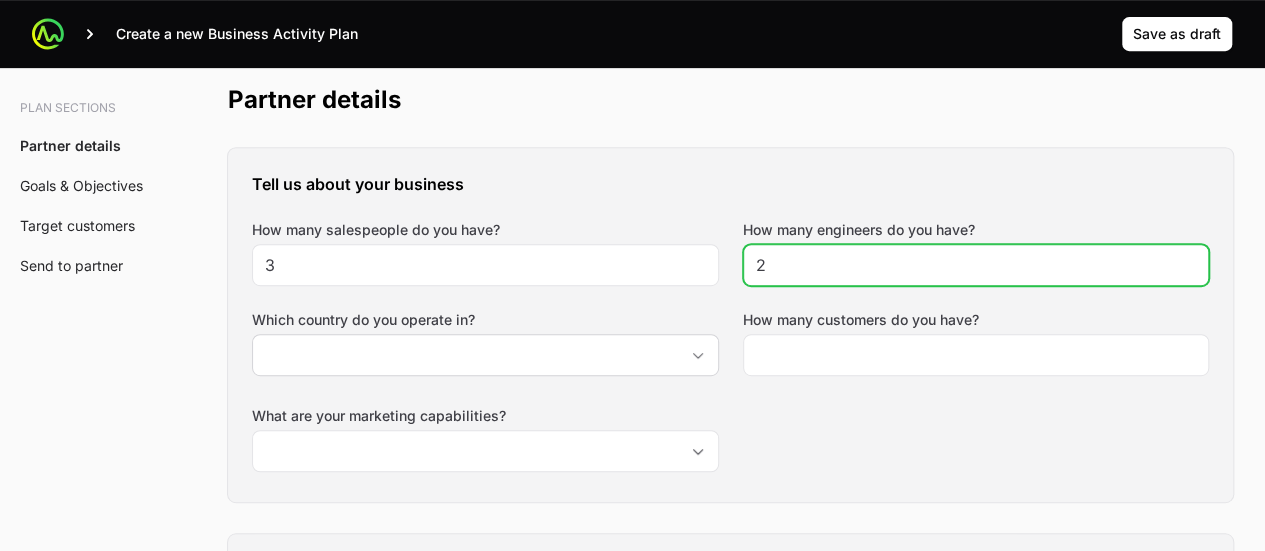 type on "2" 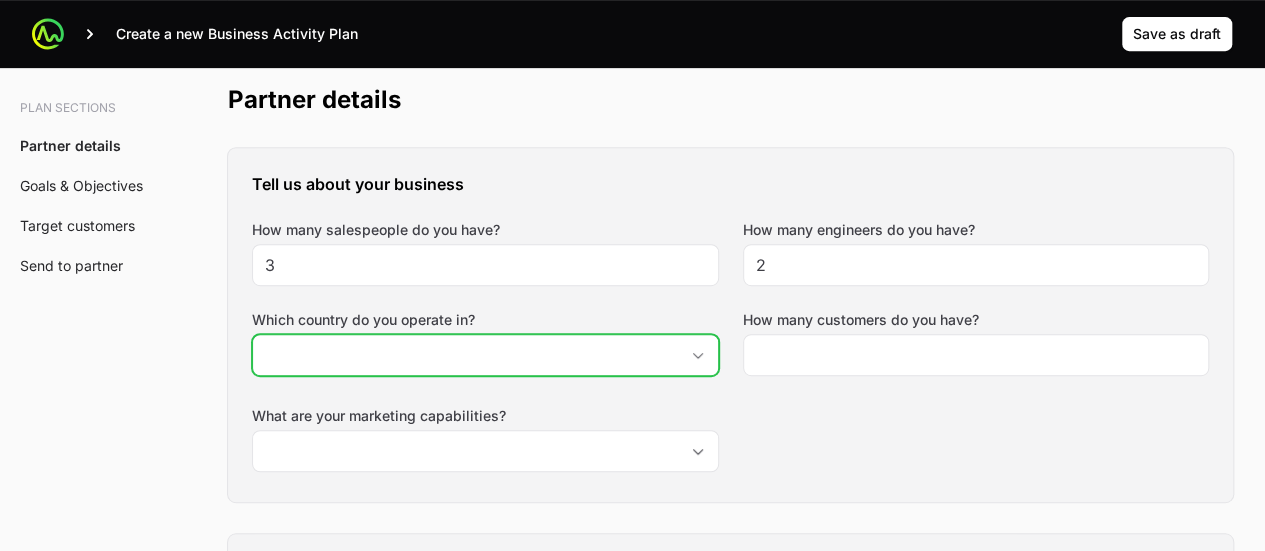 click 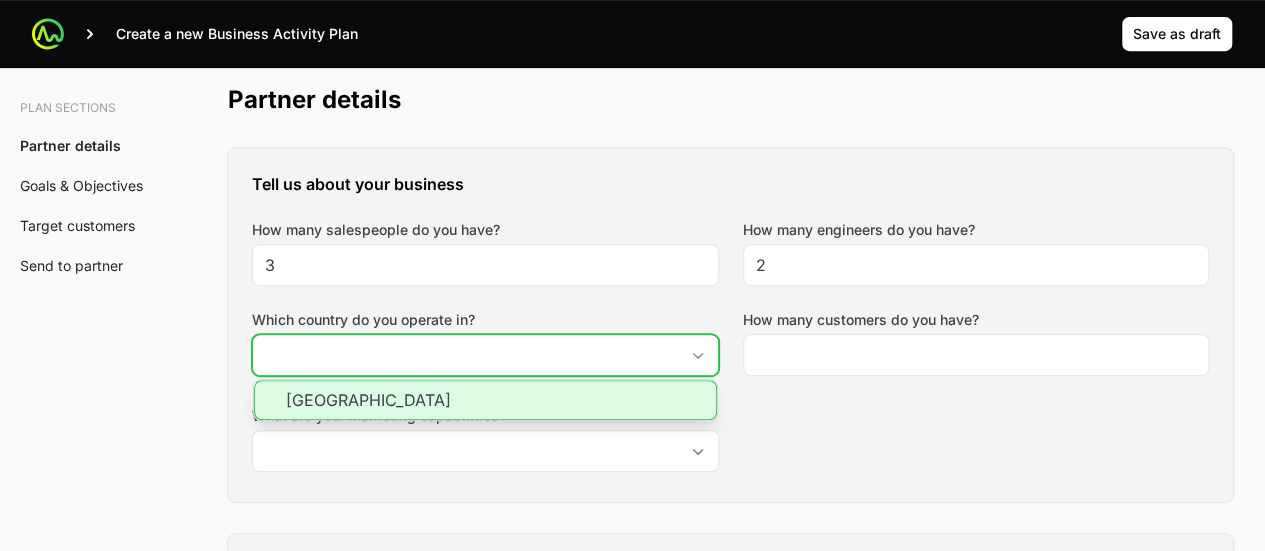 click on "[GEOGRAPHIC_DATA]" 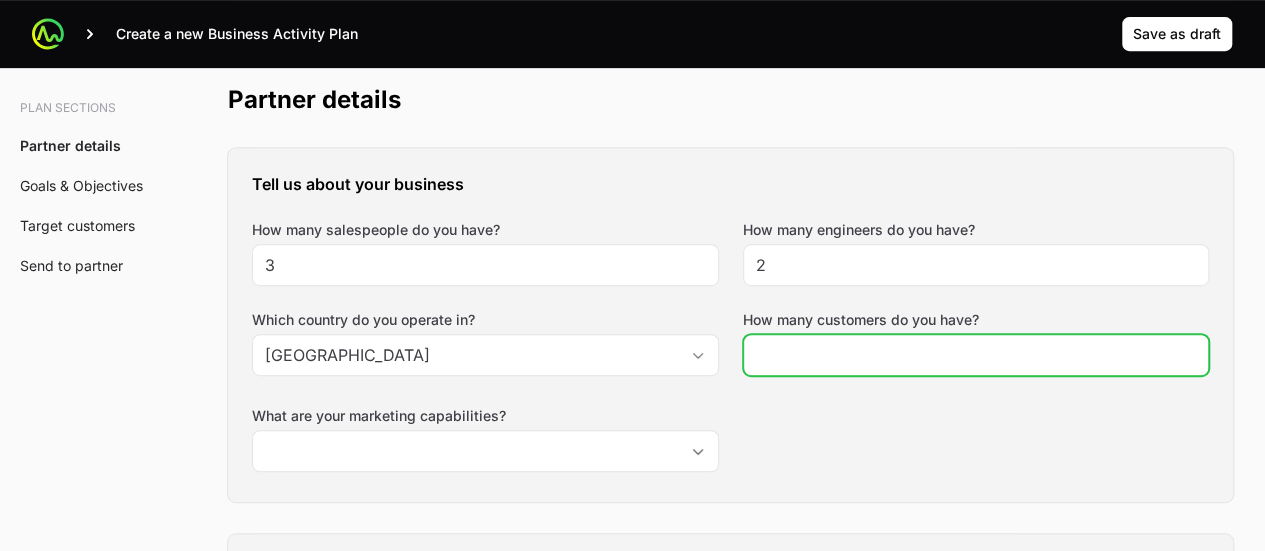 click on "How many customers do you have?" 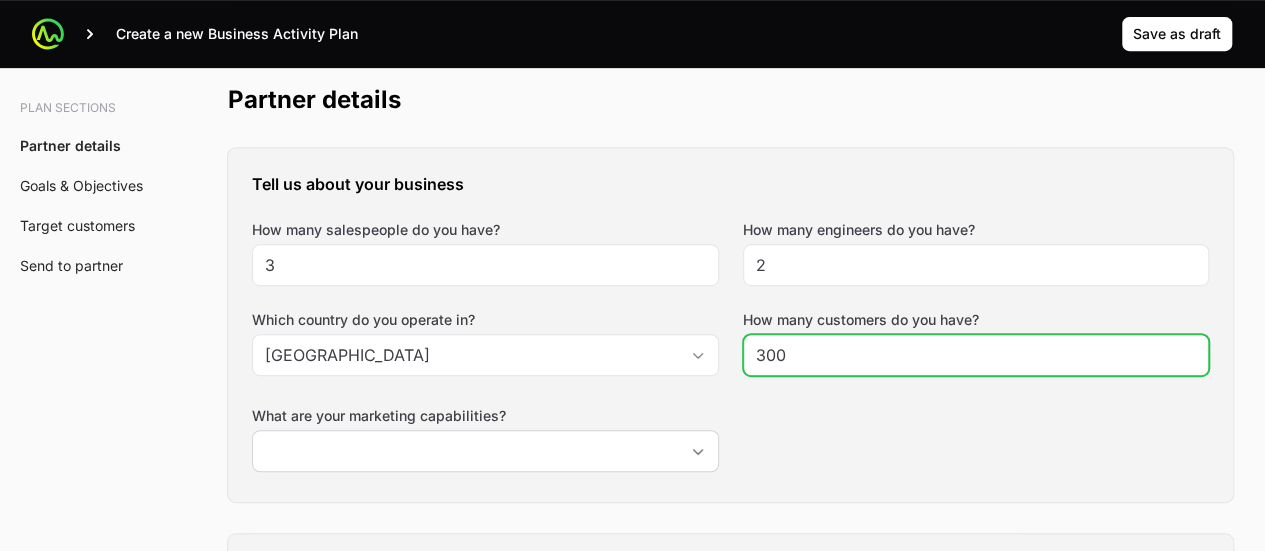 type on "300" 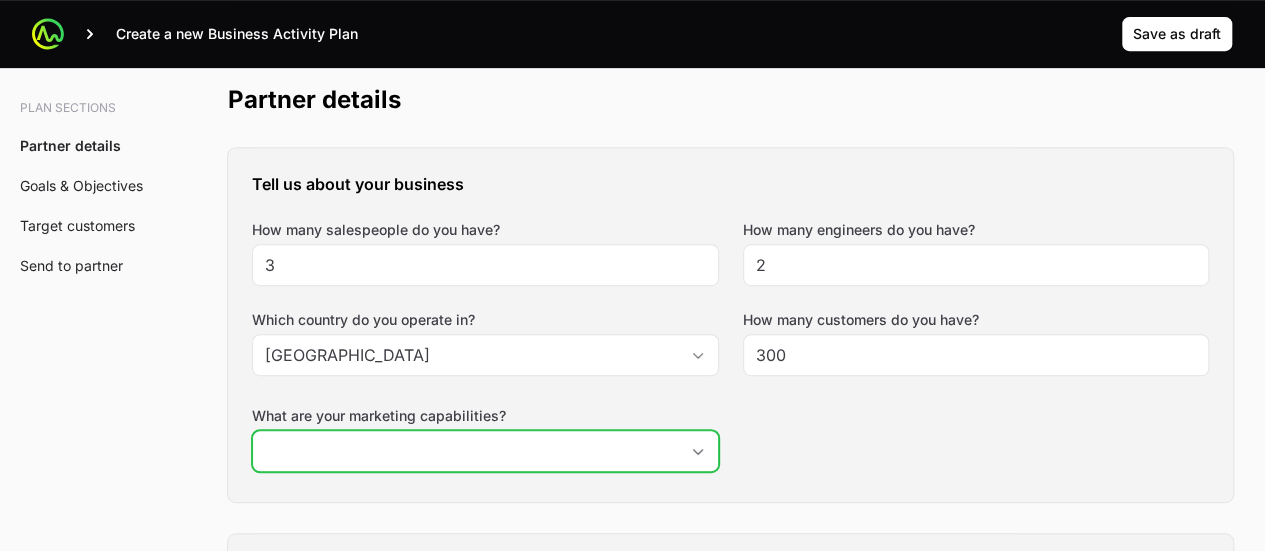 click 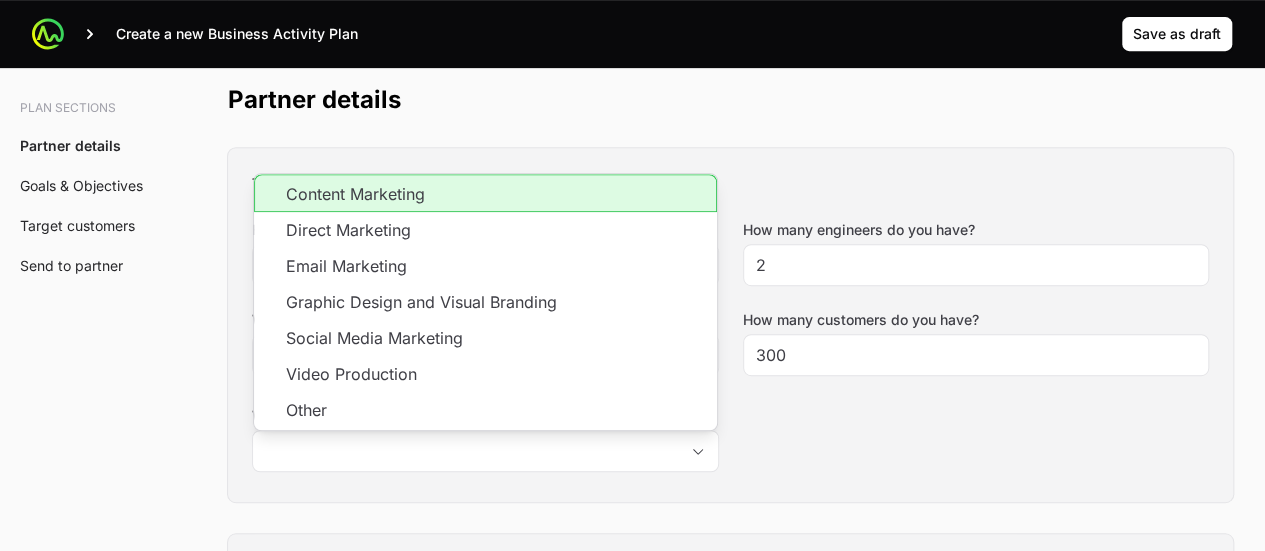 click on "Tell us about your business How many salespeople do you have? 3 How many engineers do you have? 2 Which country do you operate in? India How many customers do you have? 300 What are your marketing capabilities? Content Marketing Direct Marketing Email Marketing Graphic Design and Visual Branding Social Media Marketing Video Production Other" 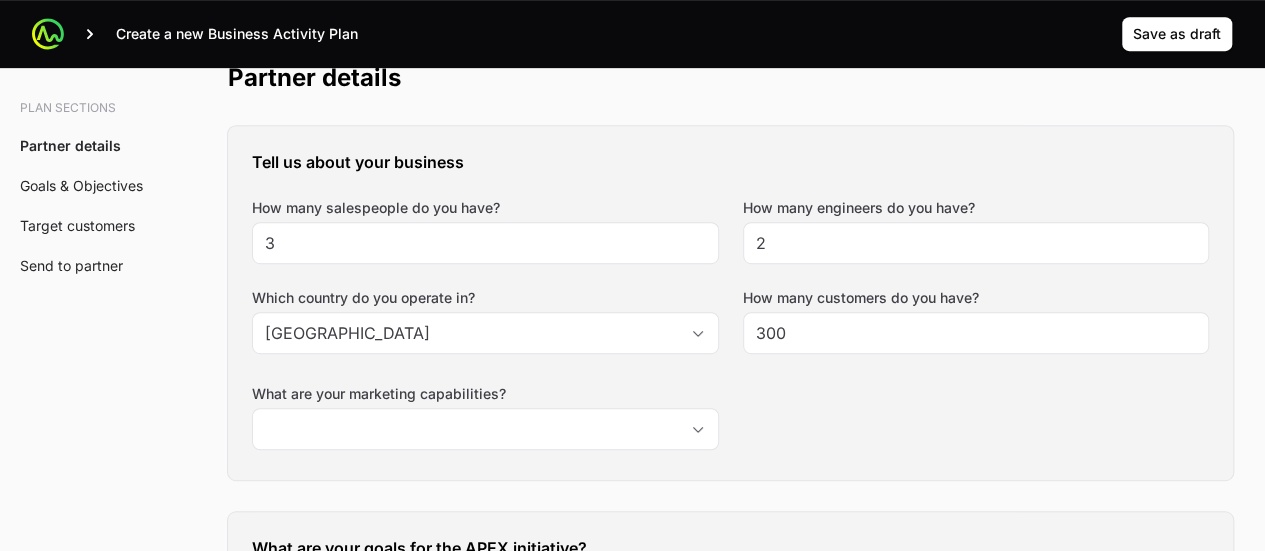 scroll, scrollTop: 456, scrollLeft: 0, axis: vertical 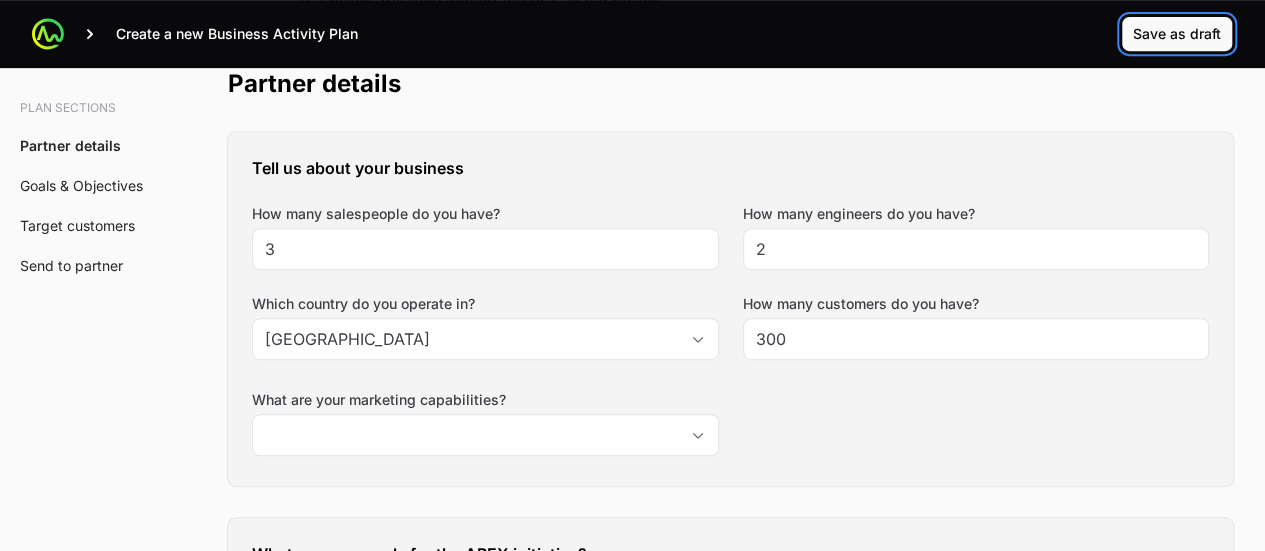 click on "Save as draft" 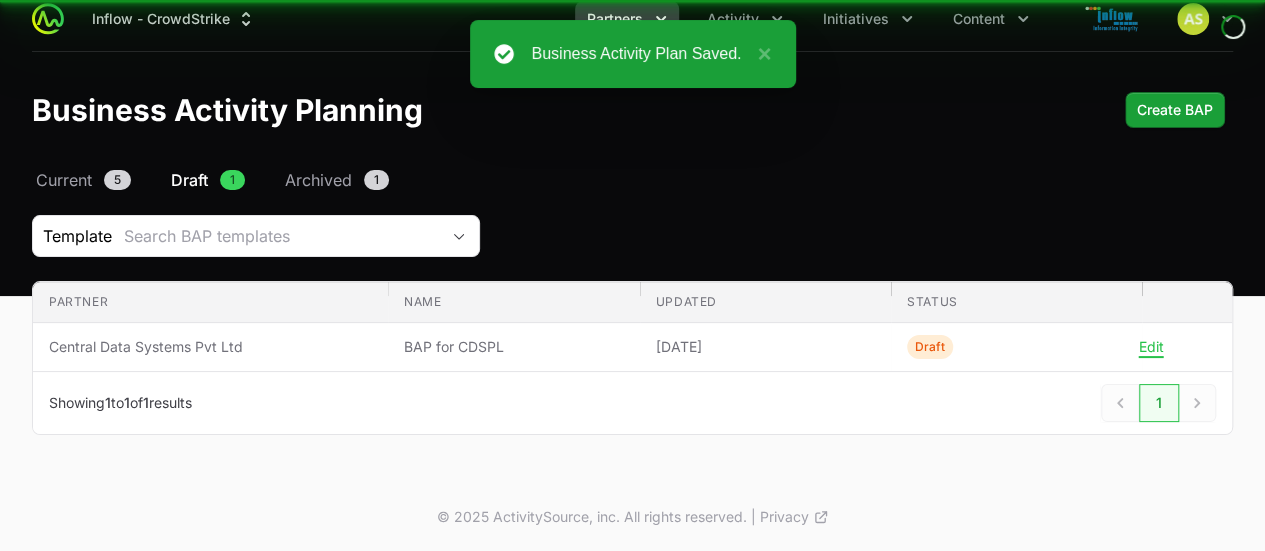 scroll, scrollTop: 10, scrollLeft: 0, axis: vertical 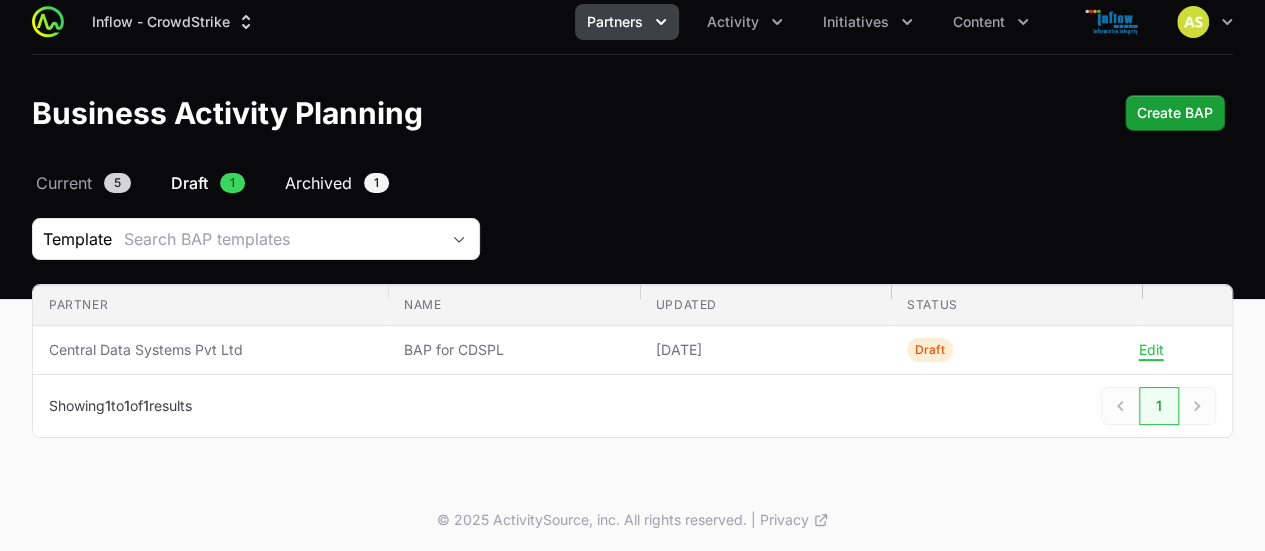click on "Archived" 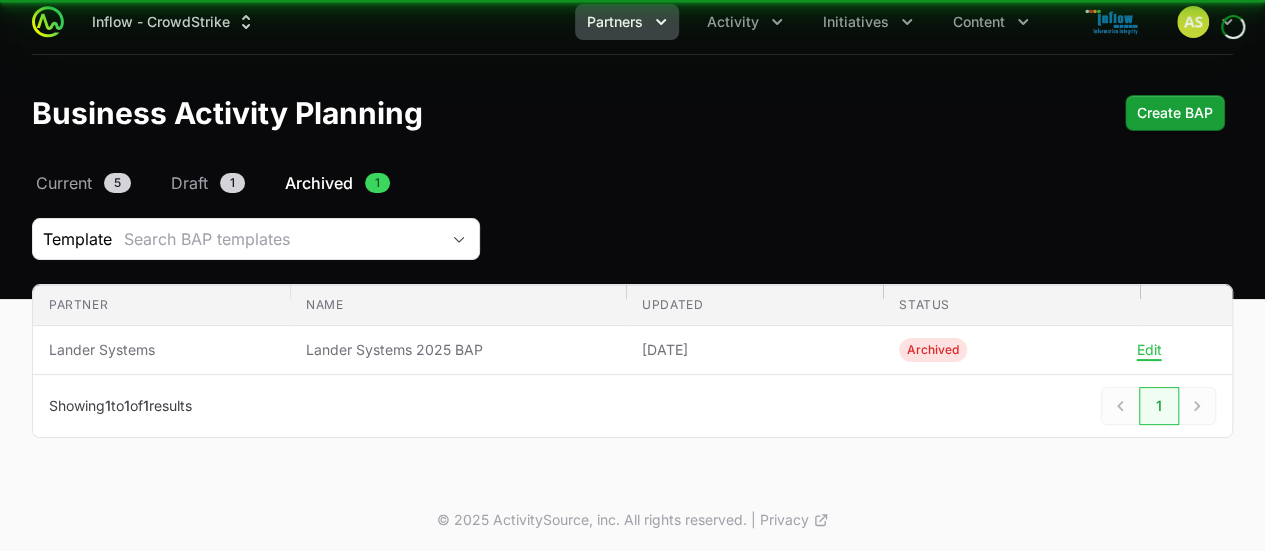 scroll, scrollTop: 0, scrollLeft: 0, axis: both 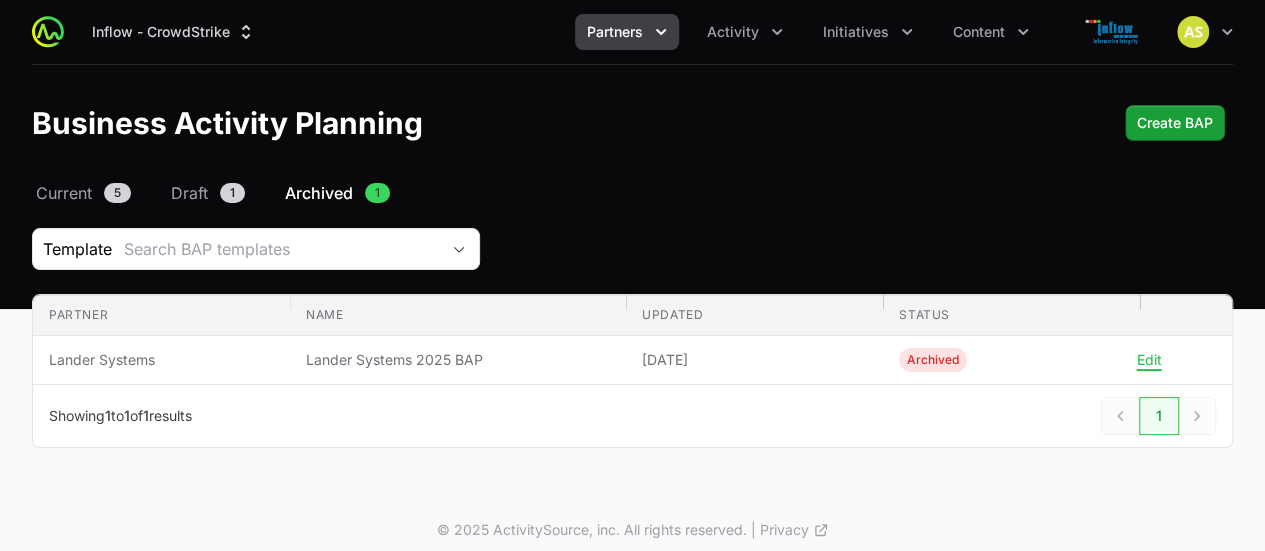 click on "Archived" 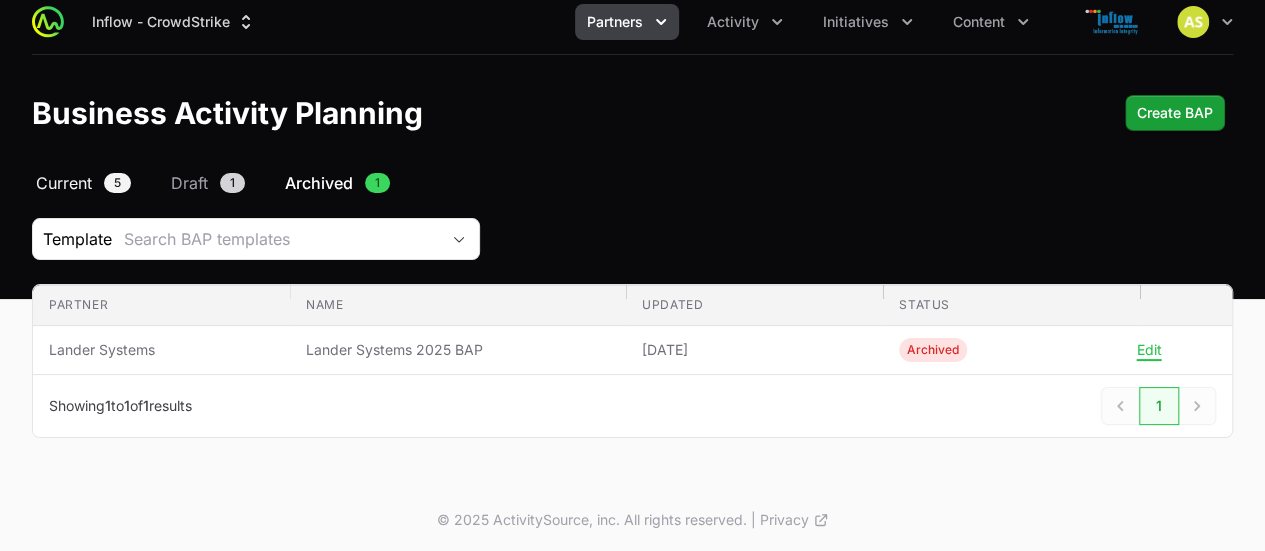 click on "Current" 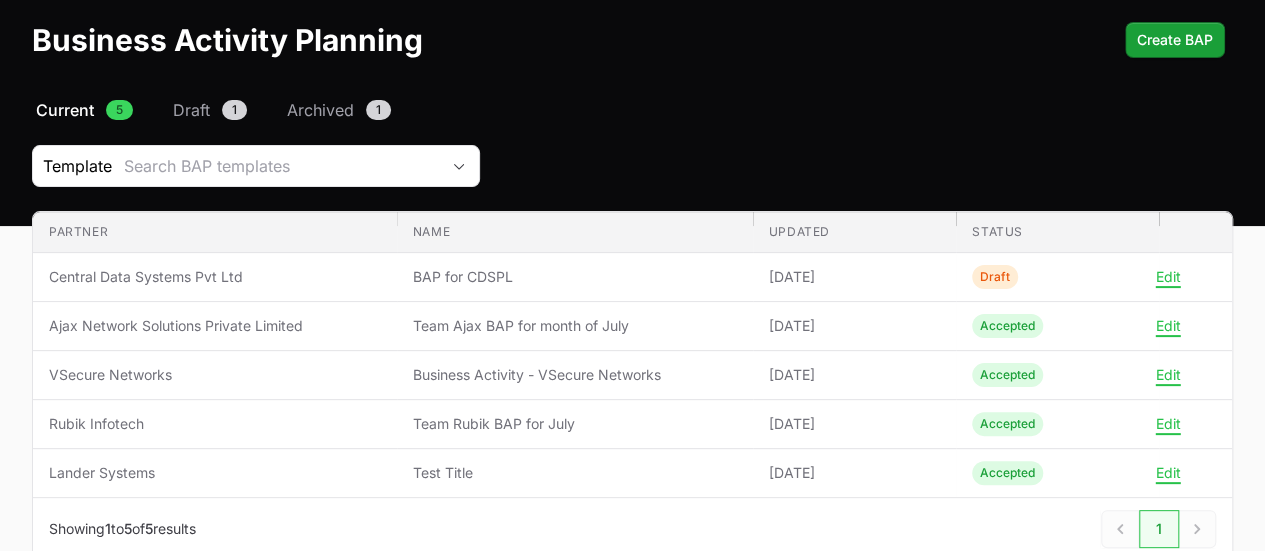 scroll, scrollTop: 120, scrollLeft: 0, axis: vertical 